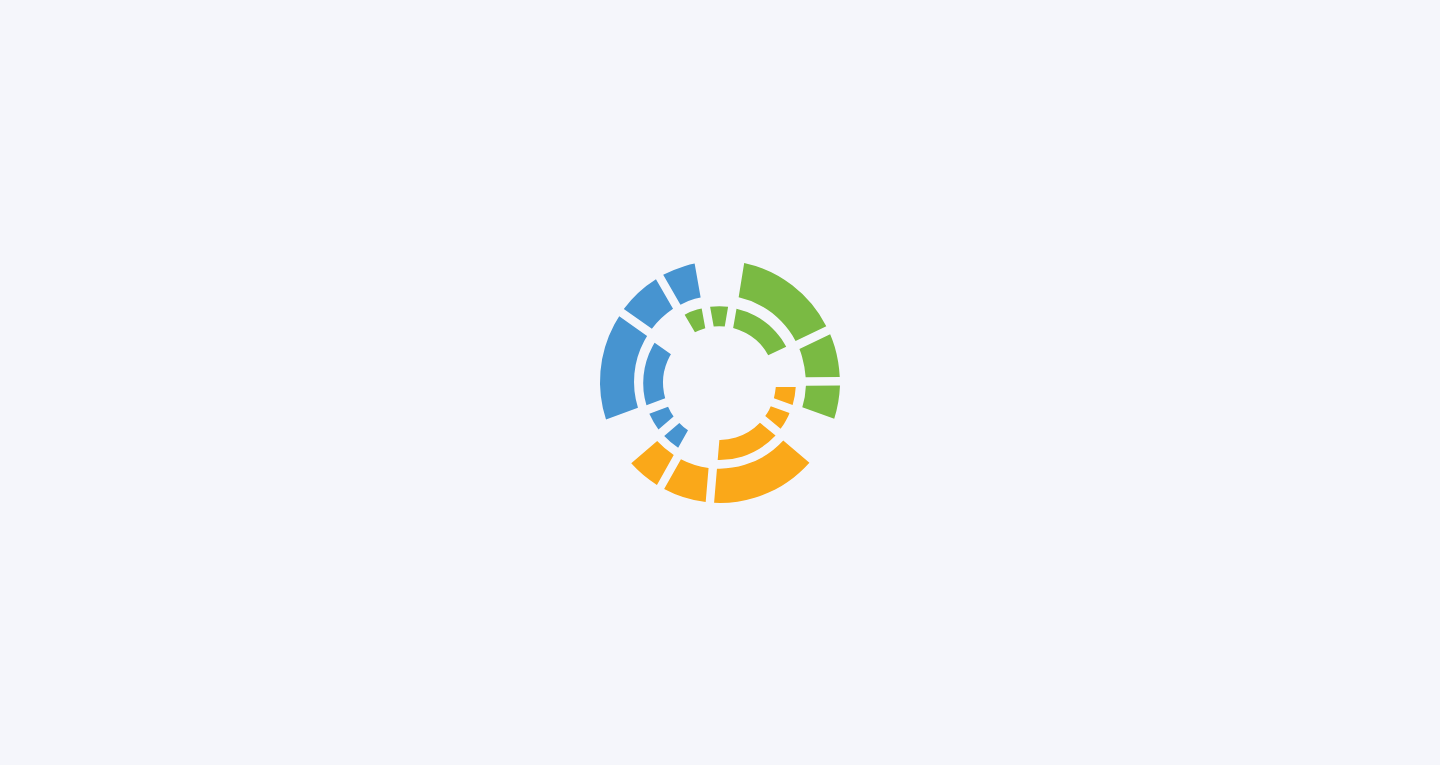 scroll, scrollTop: 0, scrollLeft: 0, axis: both 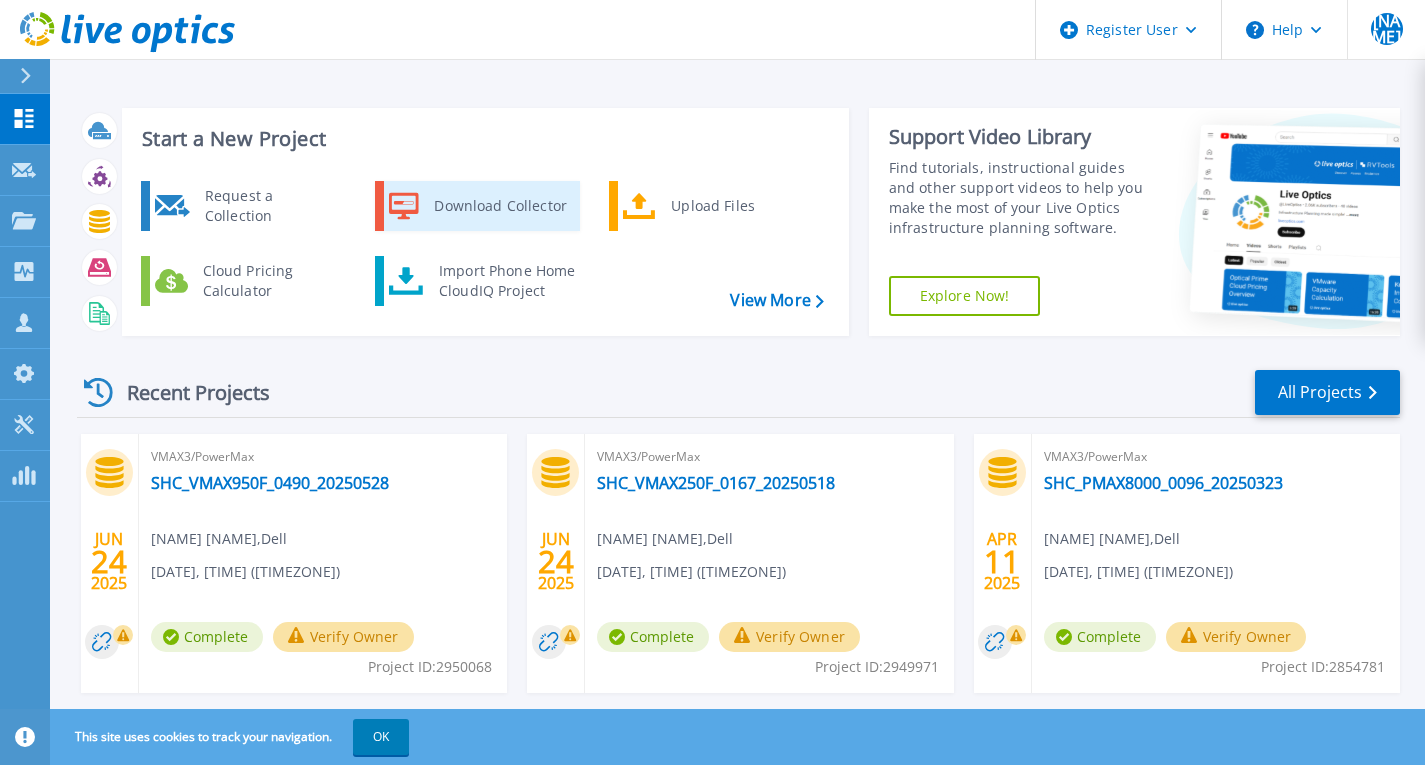 click on "Download Collector" at bounding box center (499, 206) 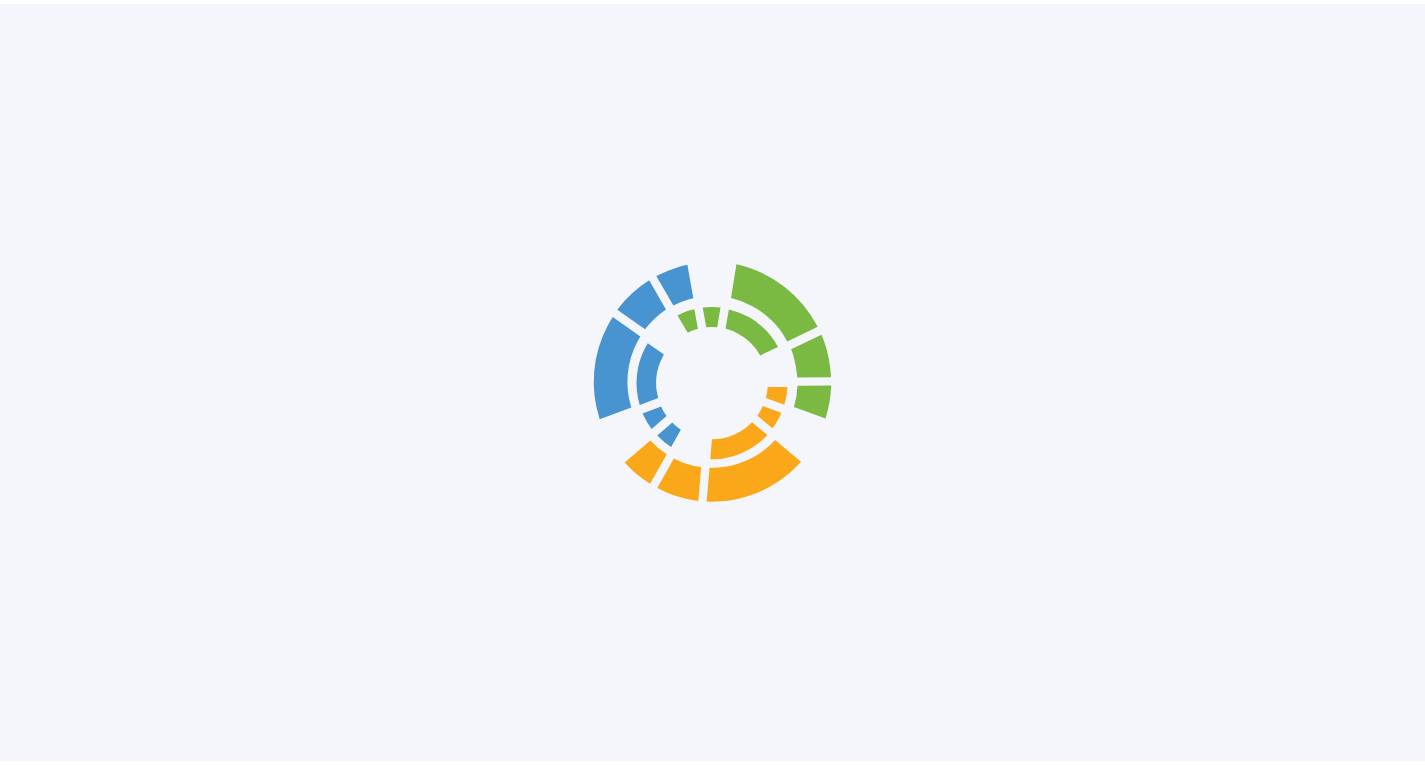 scroll, scrollTop: 0, scrollLeft: 0, axis: both 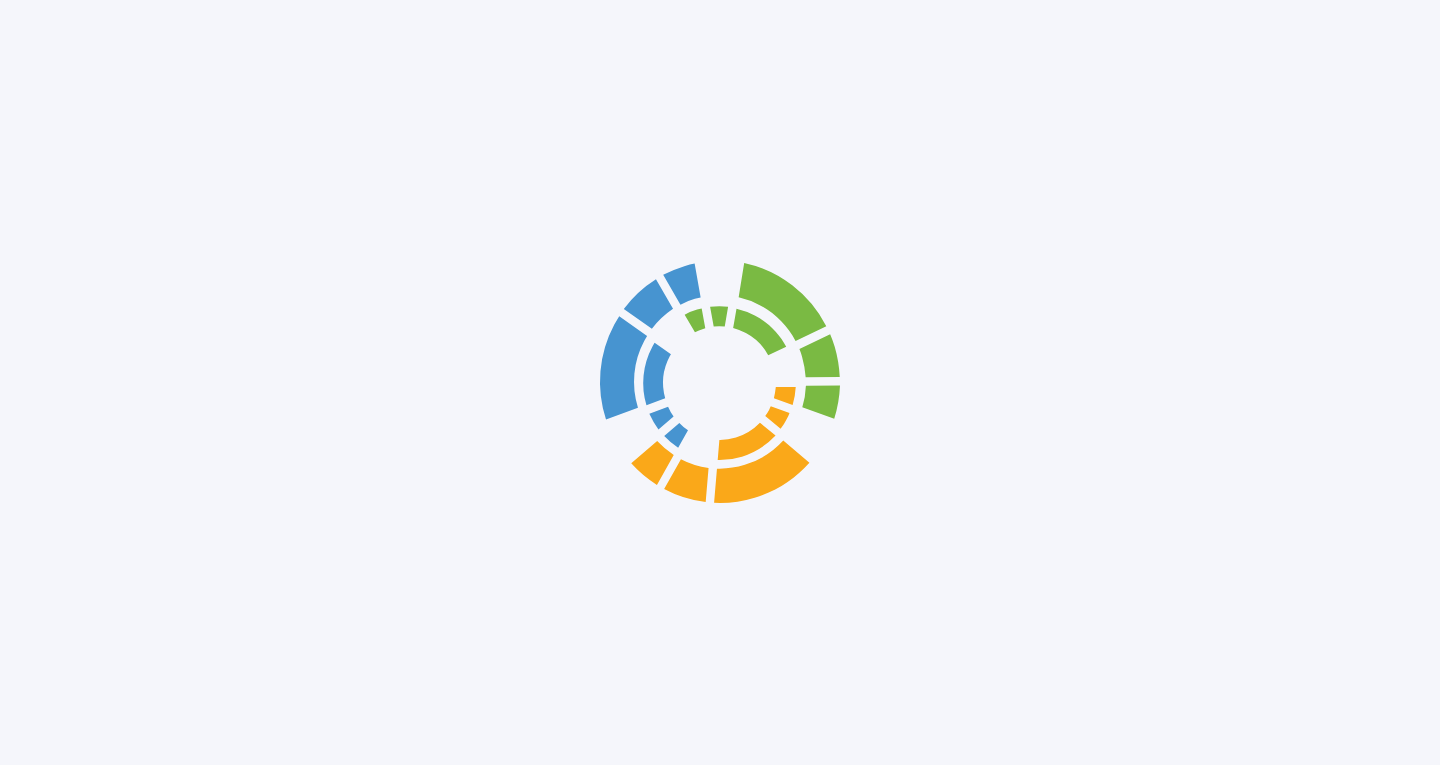 click at bounding box center [720, 382] 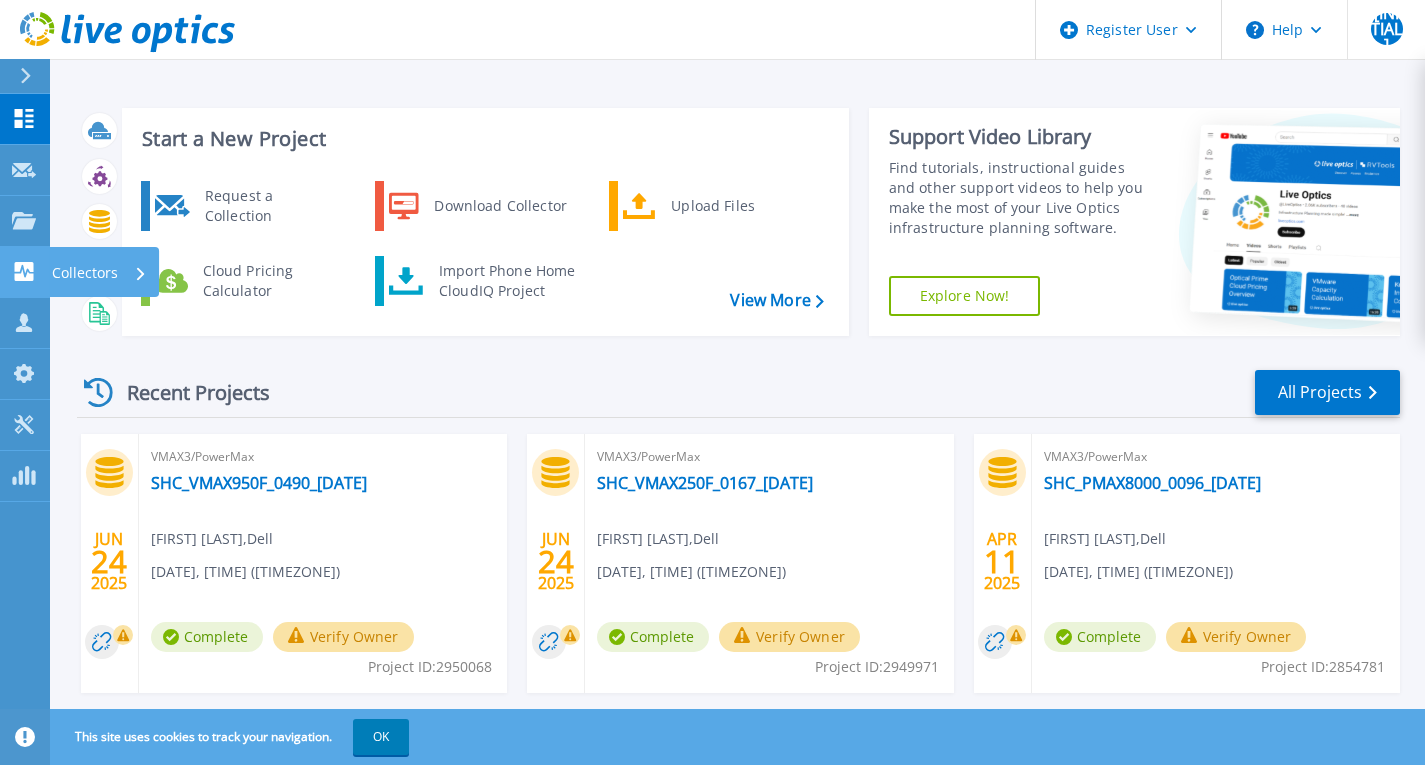 click on "Collectors" at bounding box center [99, 273] 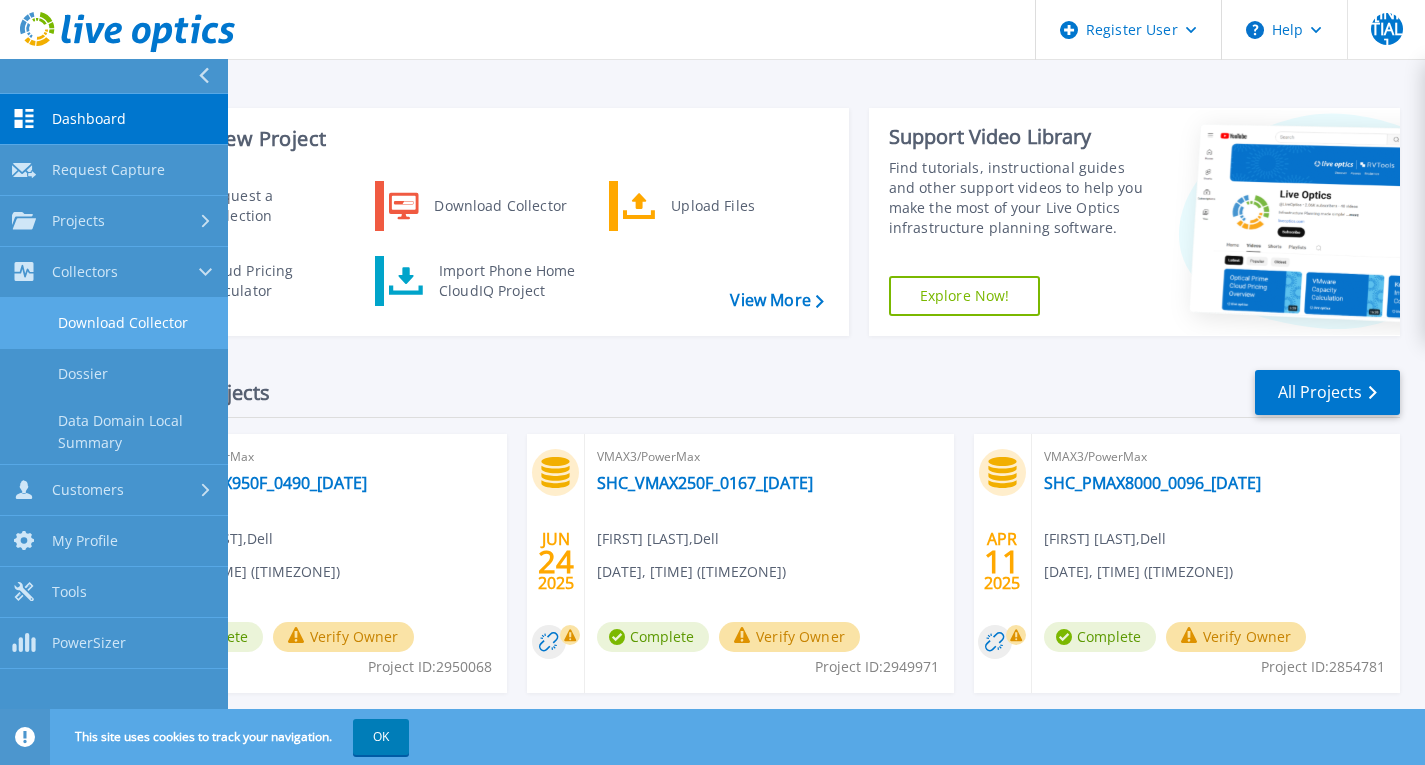 click on "Download Collector" at bounding box center (114, 323) 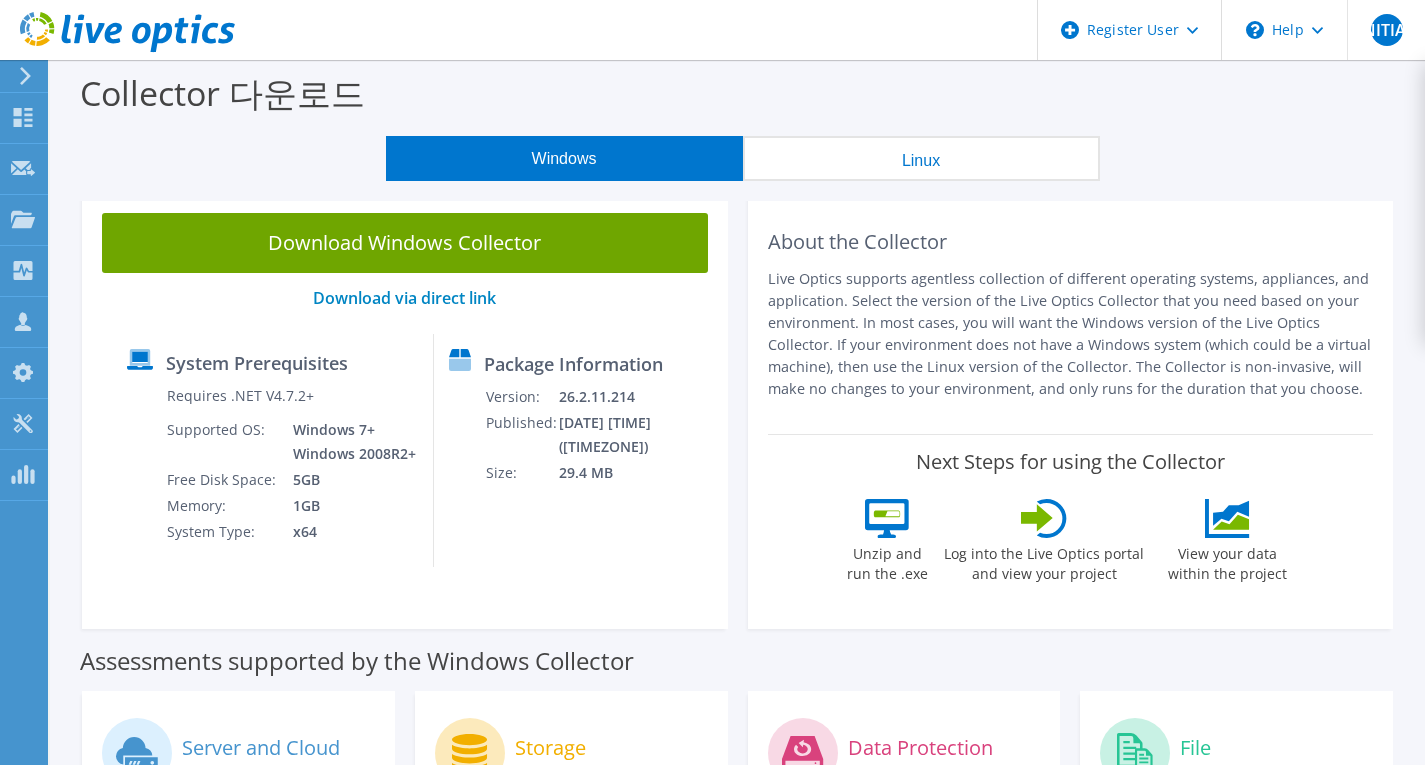 scroll, scrollTop: 0, scrollLeft: 0, axis: both 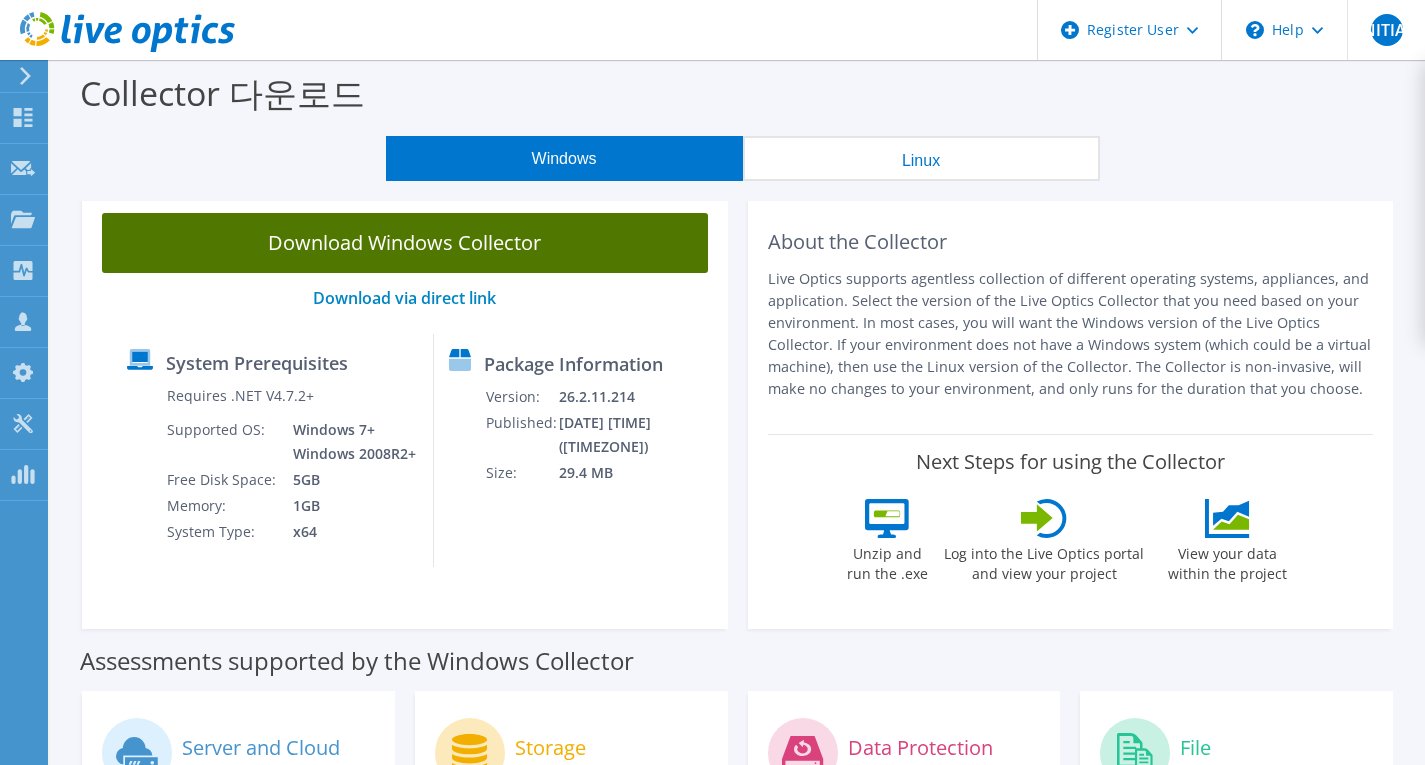 click on "Download Windows Collector" at bounding box center (405, 243) 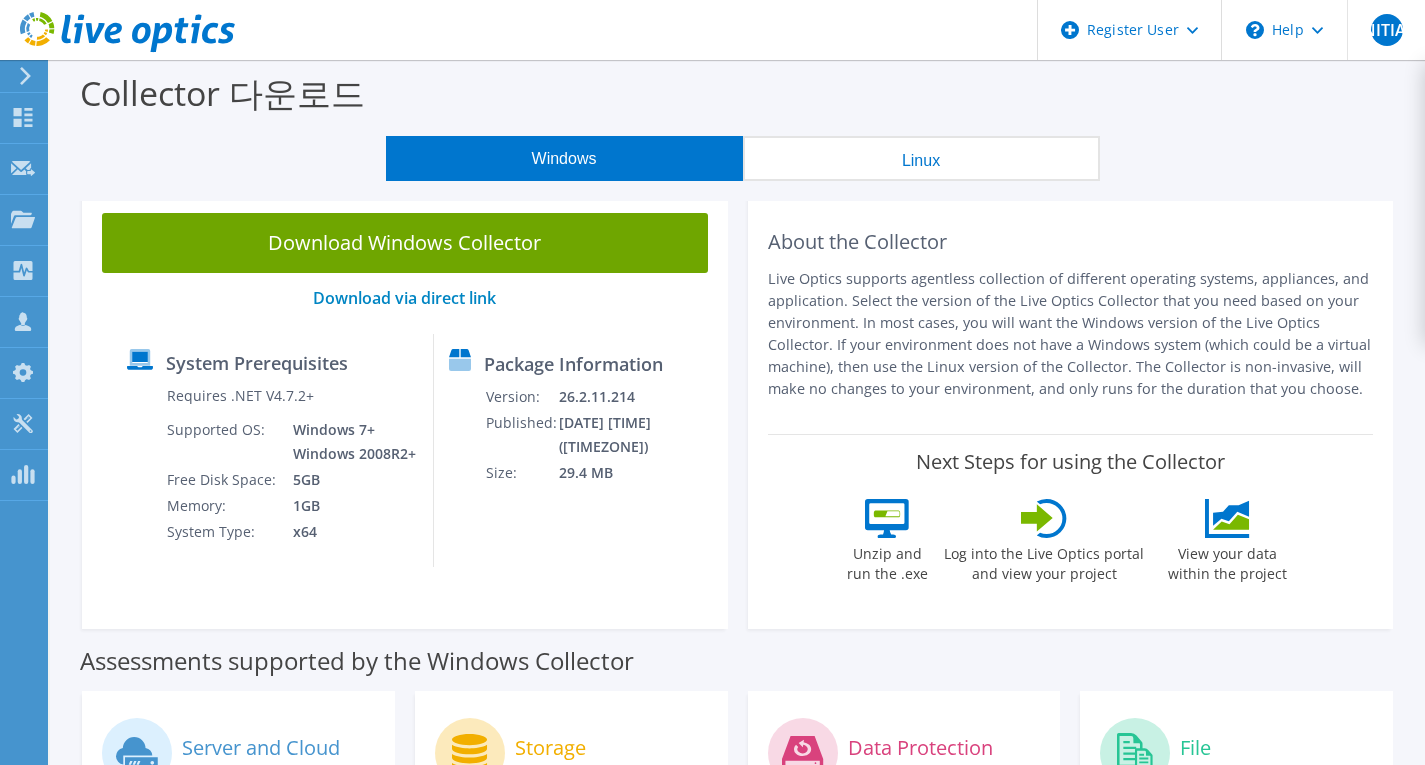 drag, startPoint x: 1220, startPoint y: 125, endPoint x: 1211, endPoint y: 120, distance: 10.29563 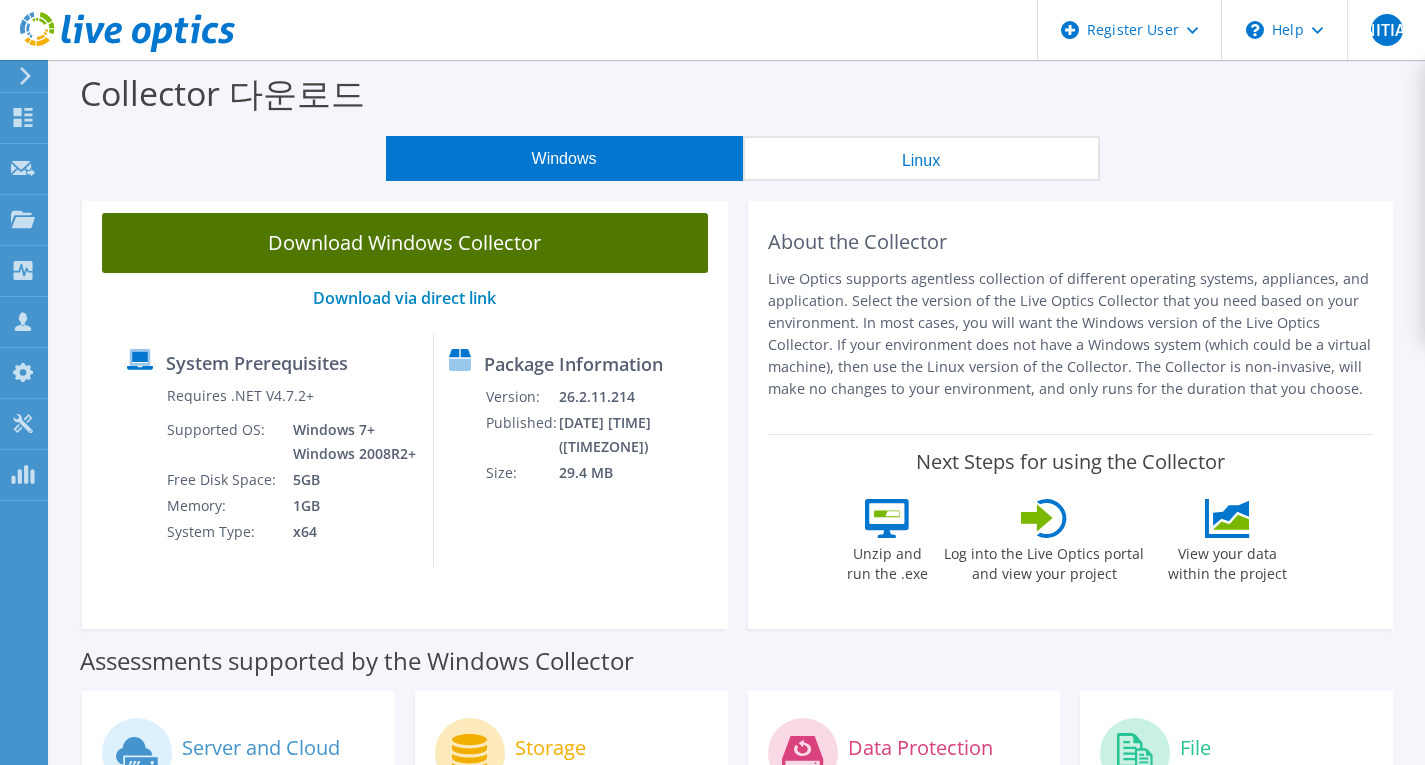 click on "Download Windows Collector" at bounding box center (405, 243) 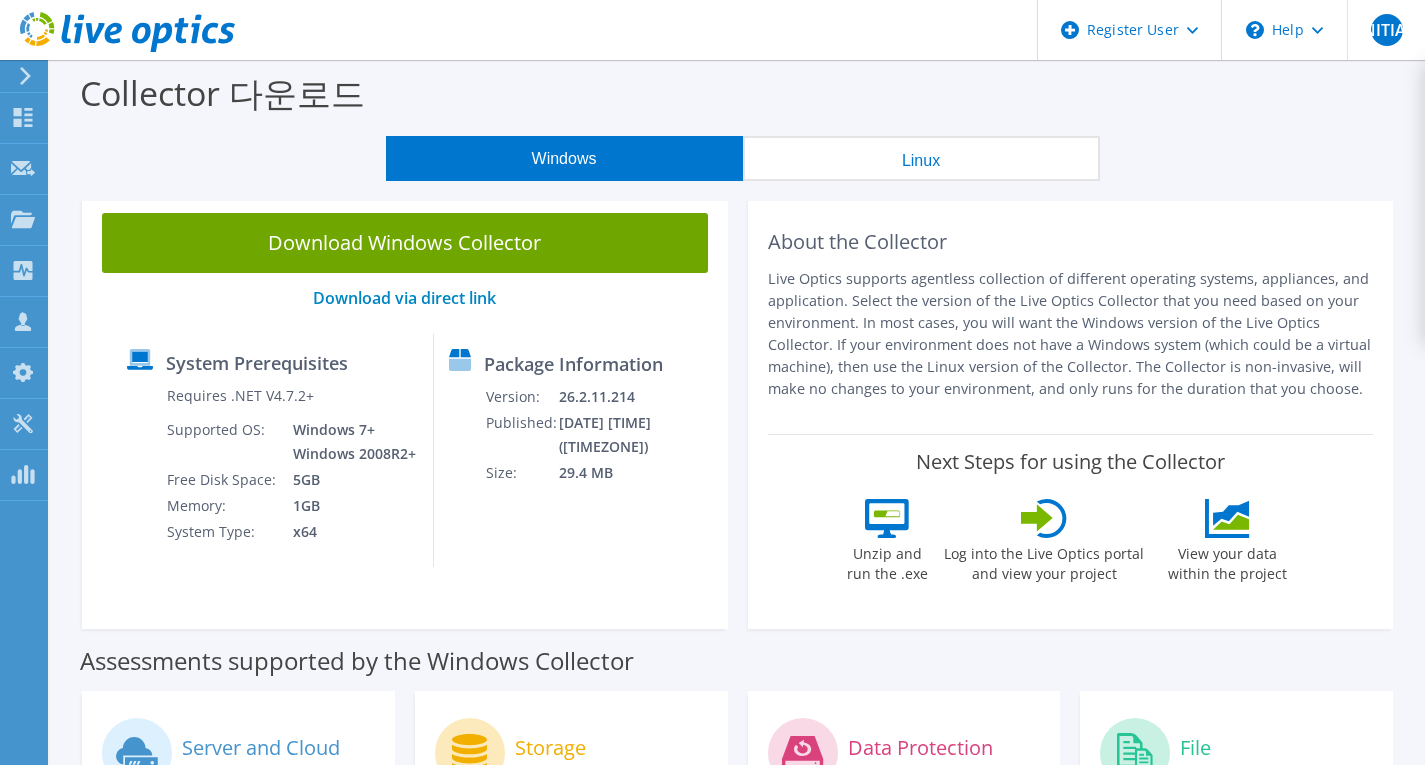 click on "Windows
Linux" at bounding box center [742, 158] 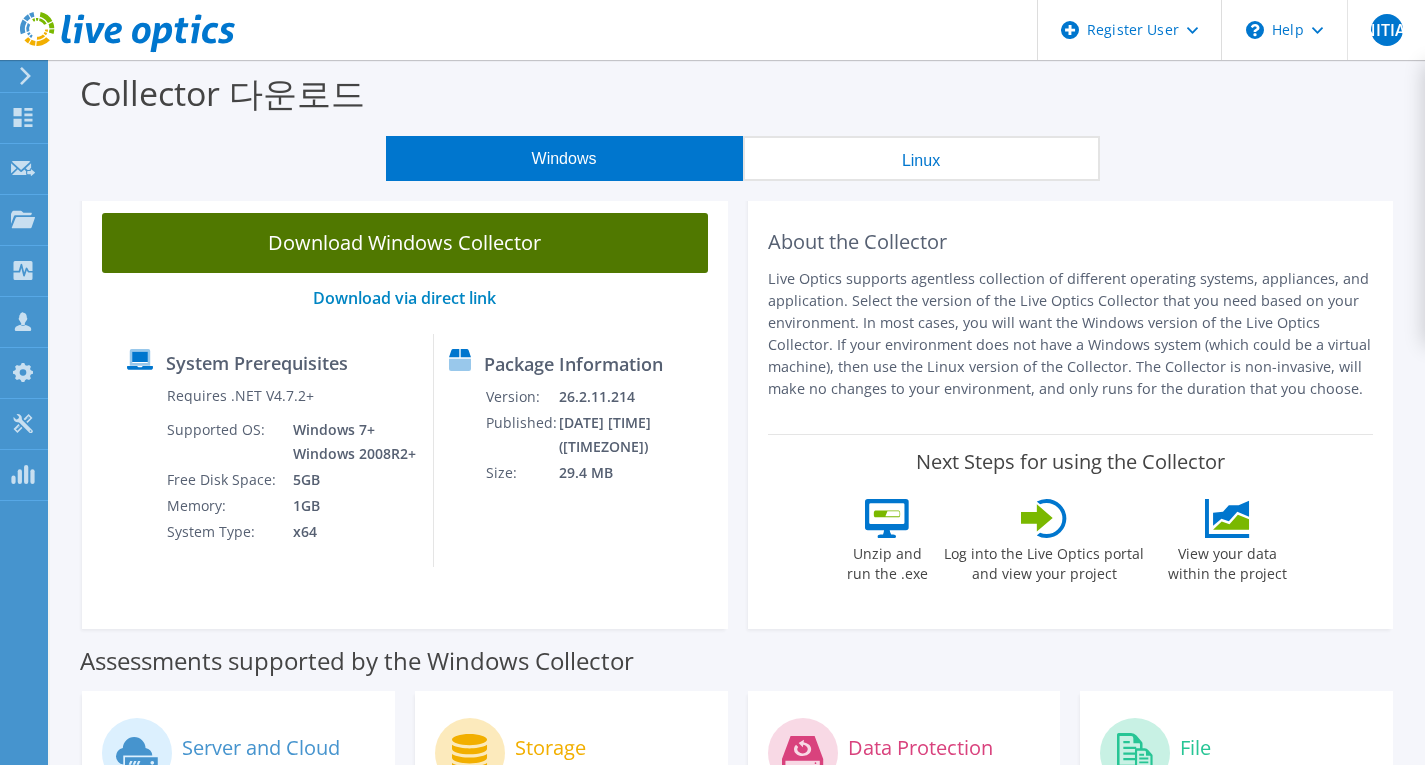 click on "Download Windows Collector" at bounding box center [405, 243] 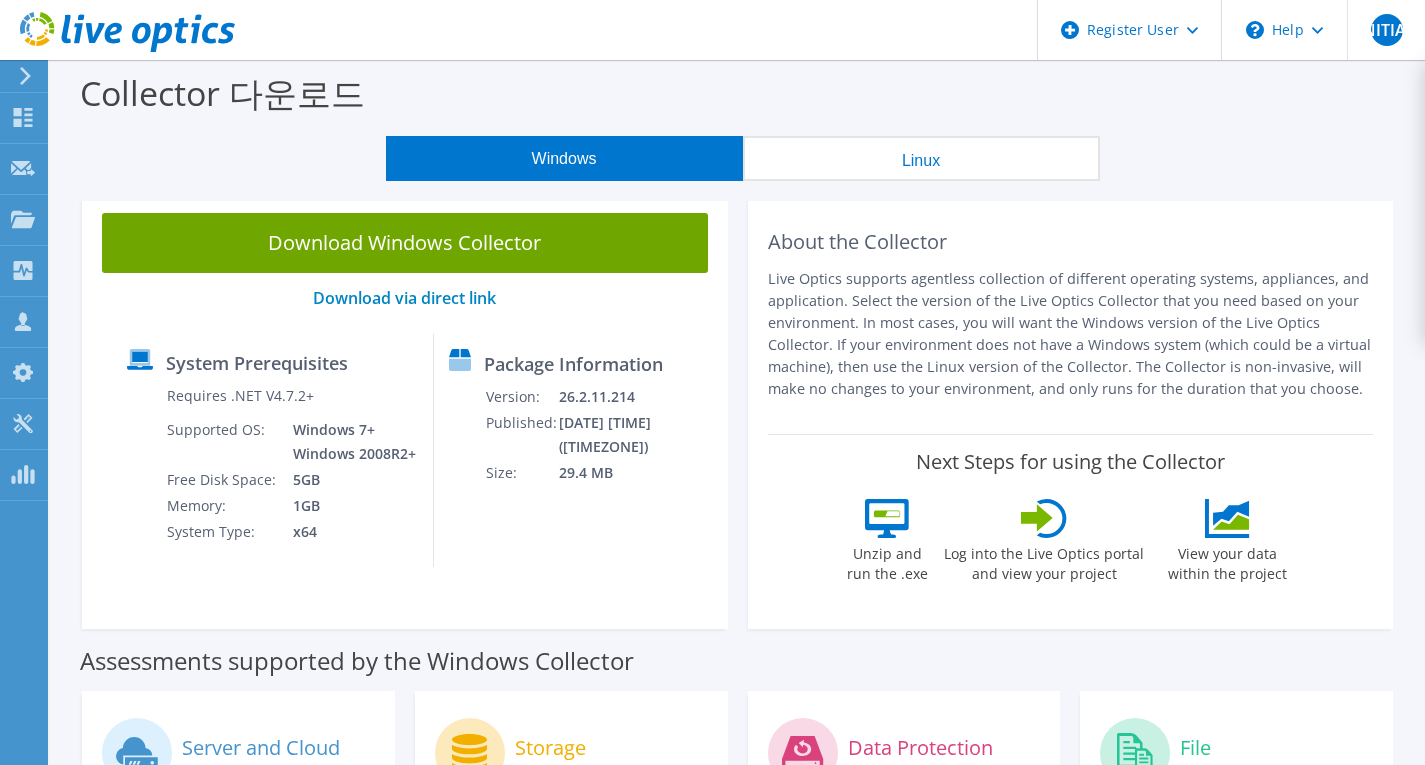 click on "Collector 다운로드" at bounding box center [737, 98] 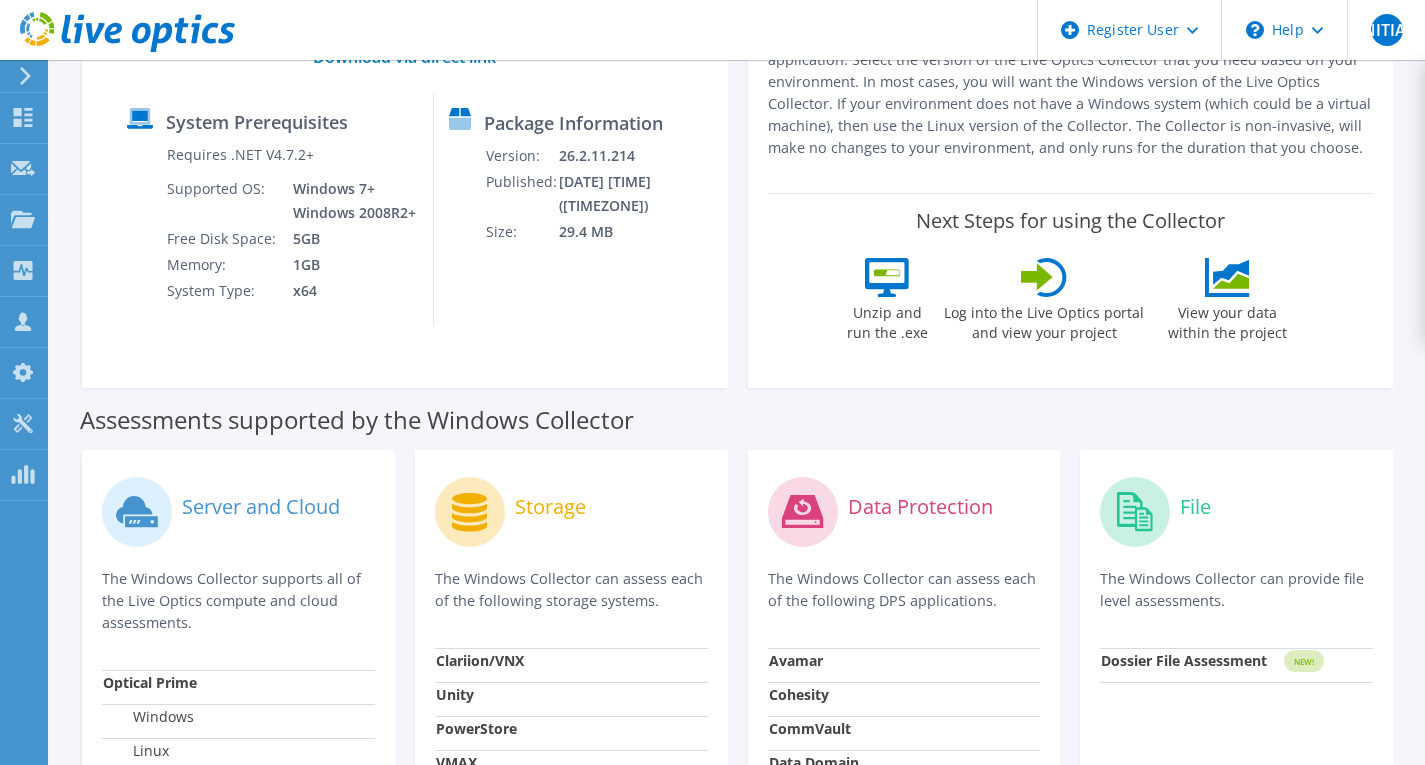 scroll, scrollTop: 0, scrollLeft: 0, axis: both 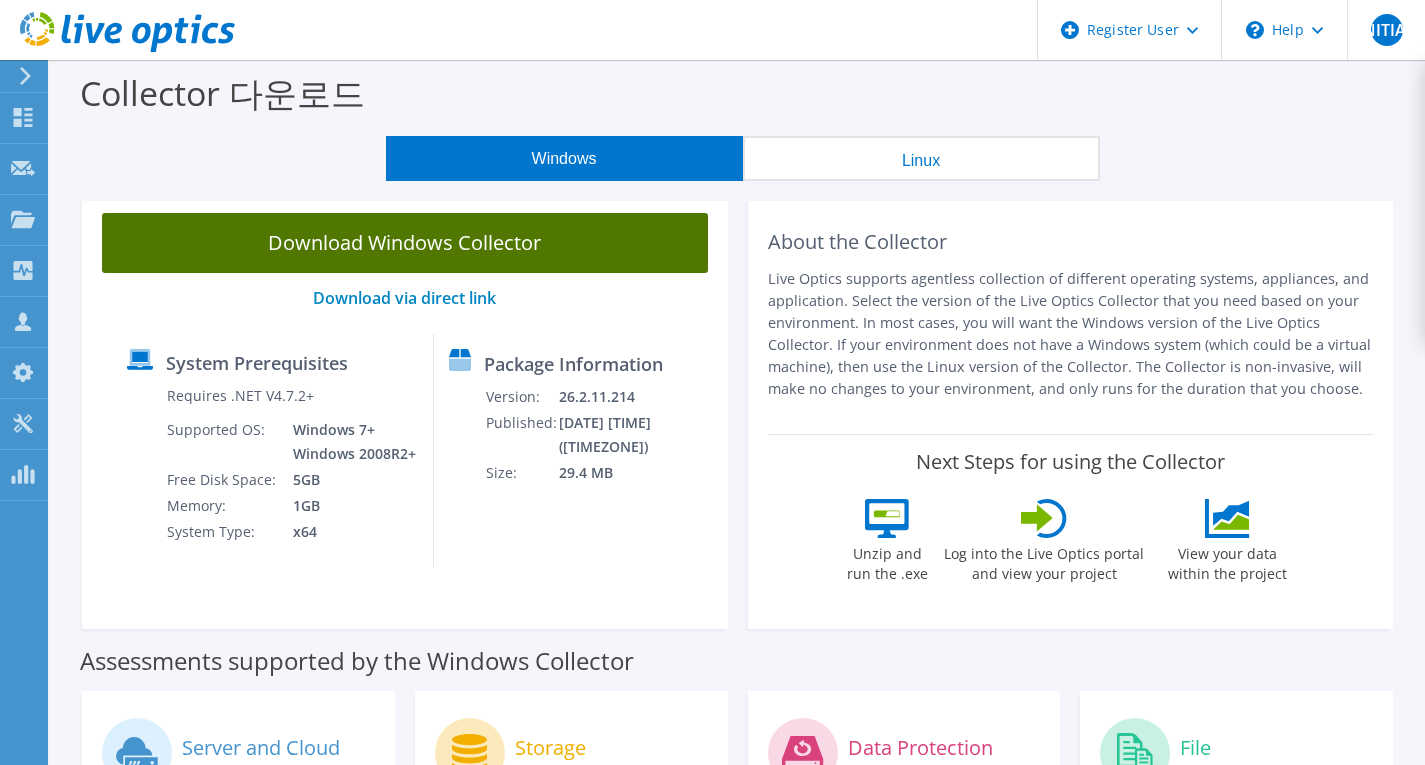 click on "Download Windows Collector" at bounding box center (405, 243) 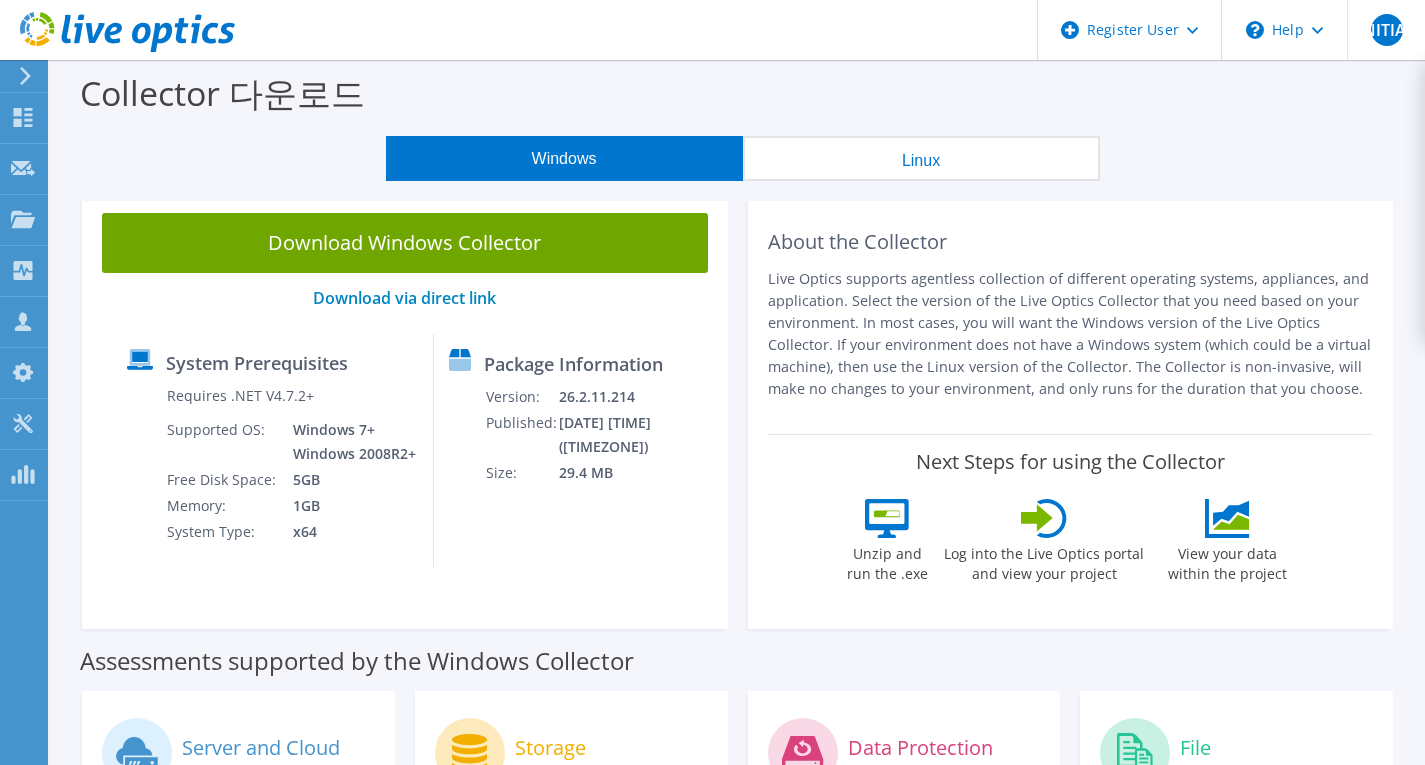 click on "Collector 다운로드" at bounding box center (737, 98) 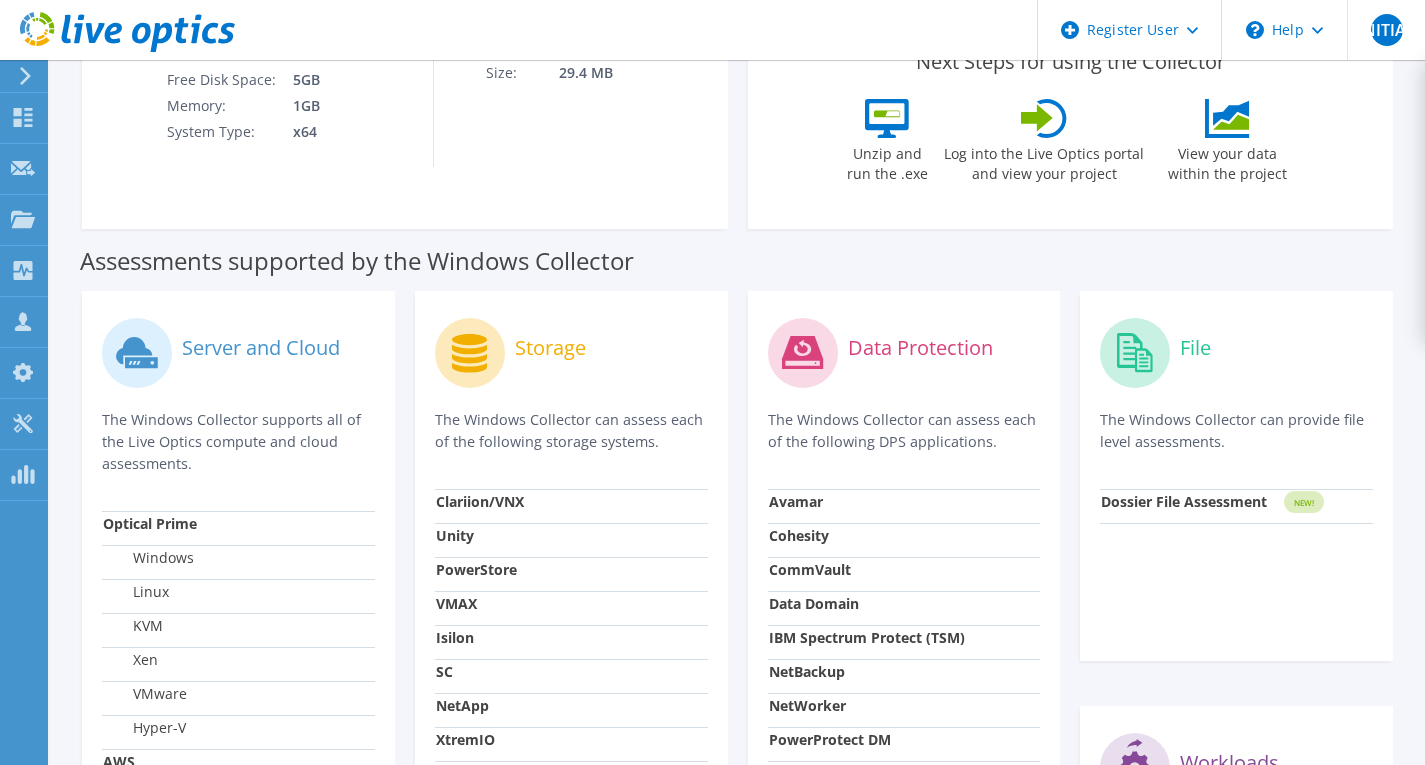 scroll, scrollTop: 0, scrollLeft: 0, axis: both 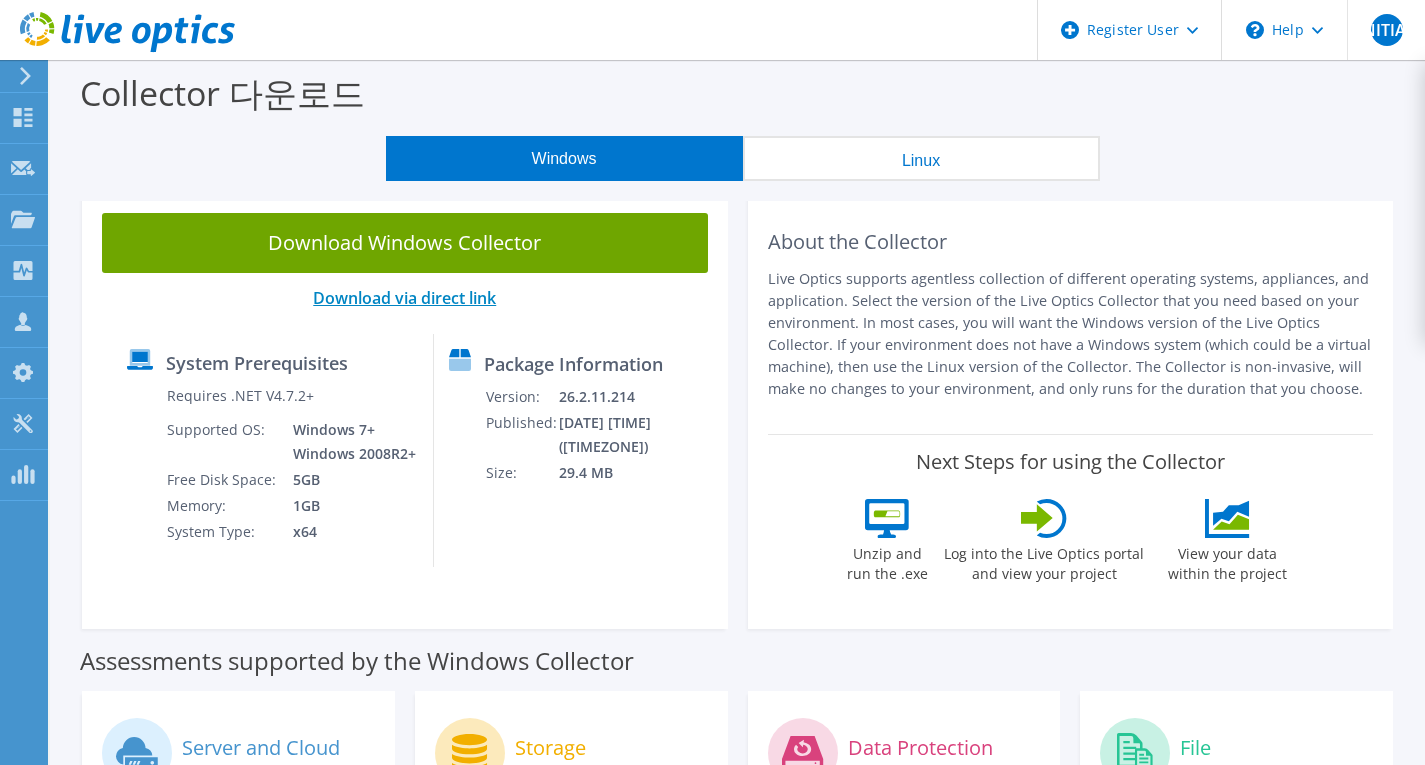 click on "Download via direct link" at bounding box center (404, 298) 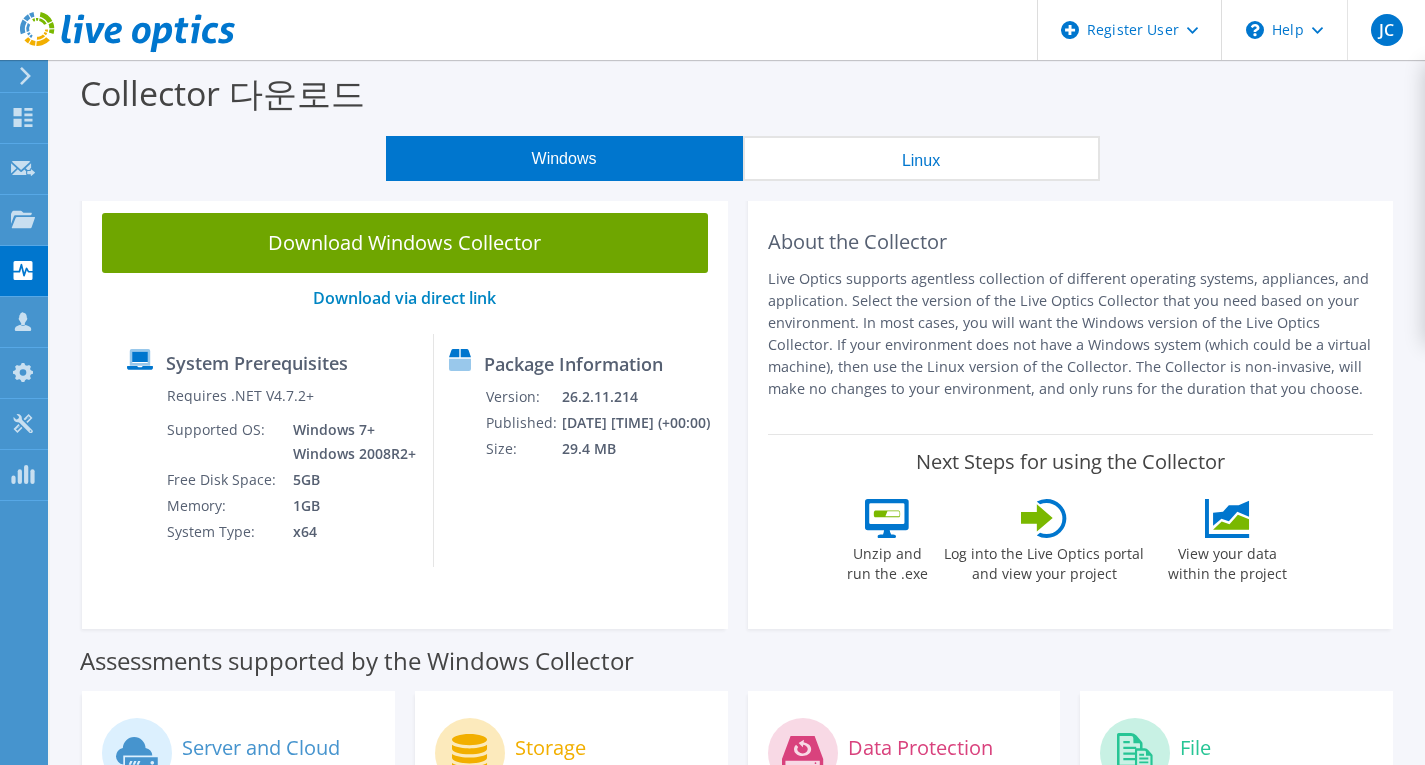 scroll, scrollTop: 0, scrollLeft: 0, axis: both 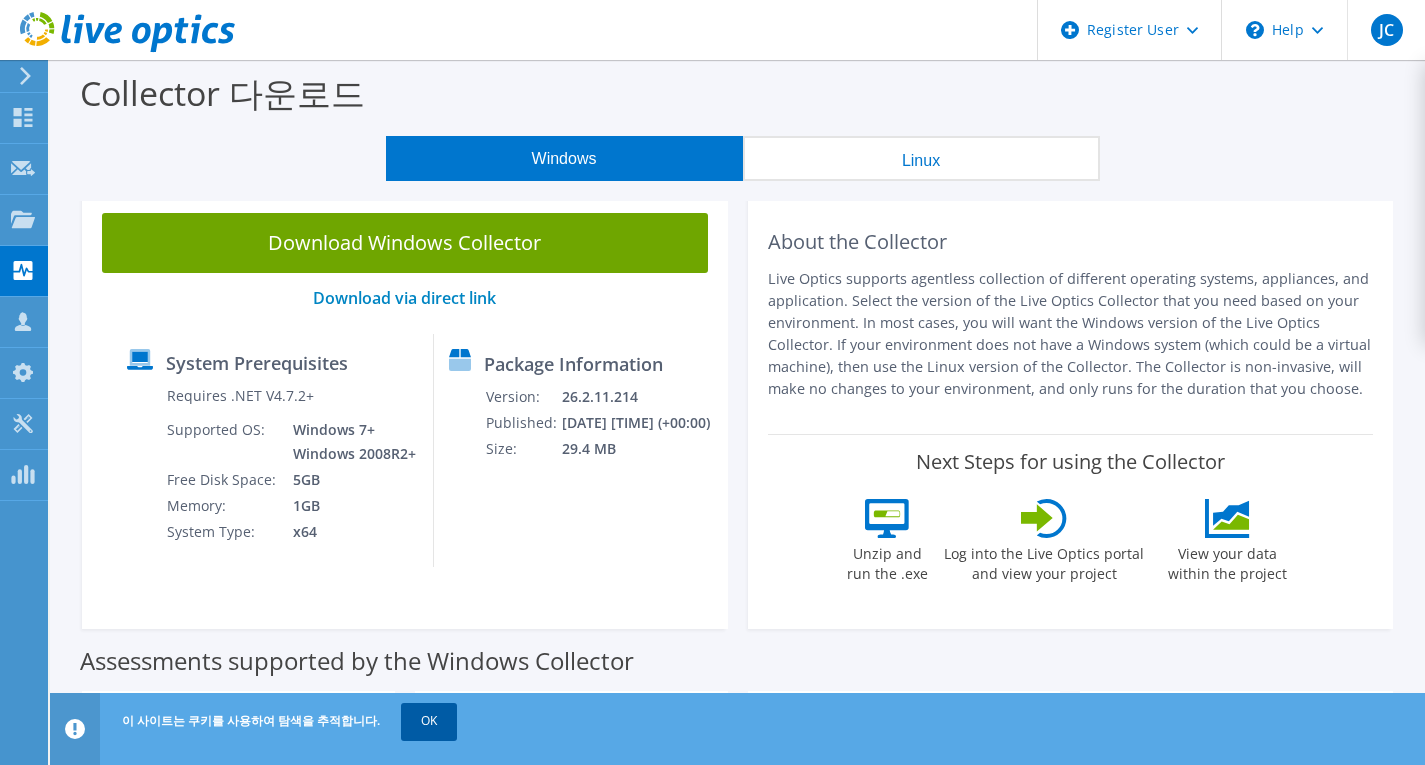 click on "OK" at bounding box center (429, 721) 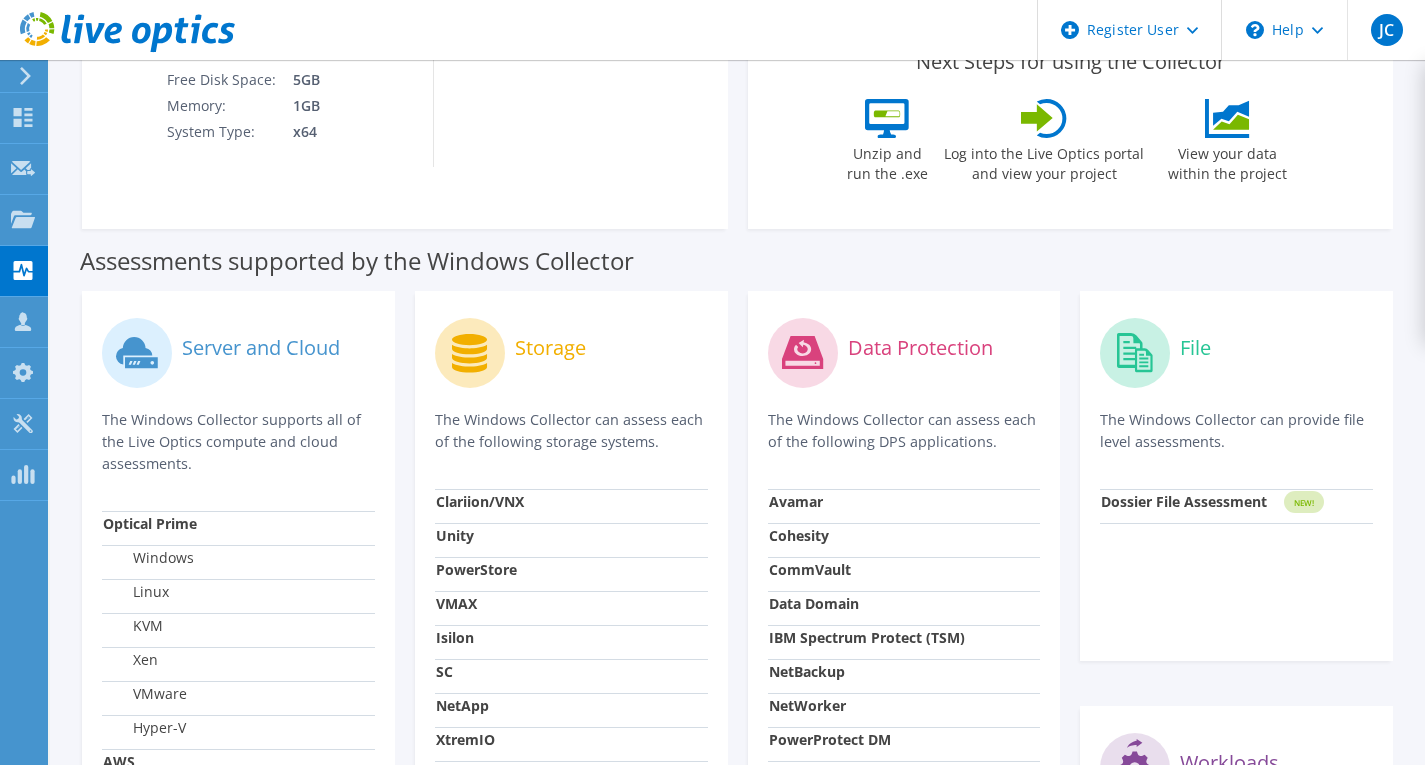 scroll, scrollTop: 0, scrollLeft: 0, axis: both 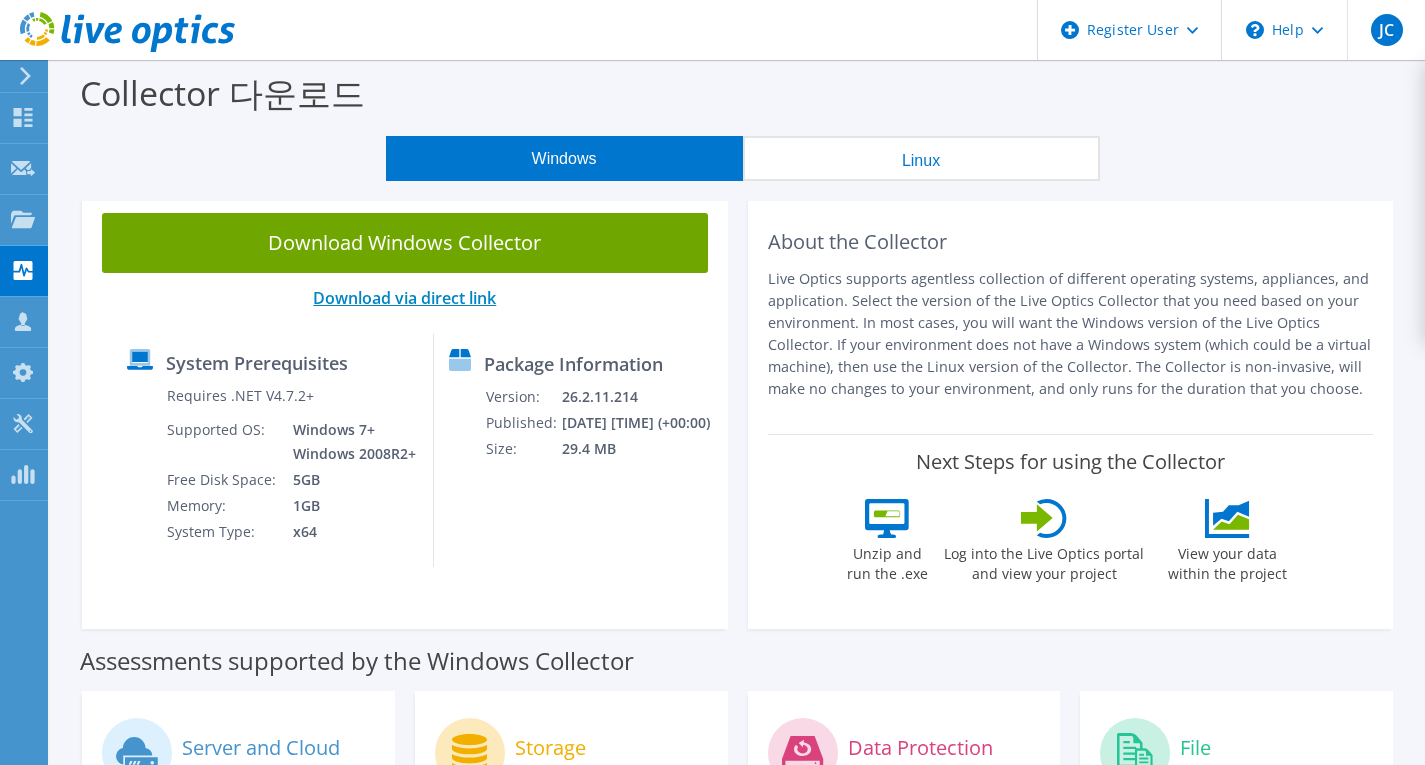 click on "Download via direct link" at bounding box center (404, 298) 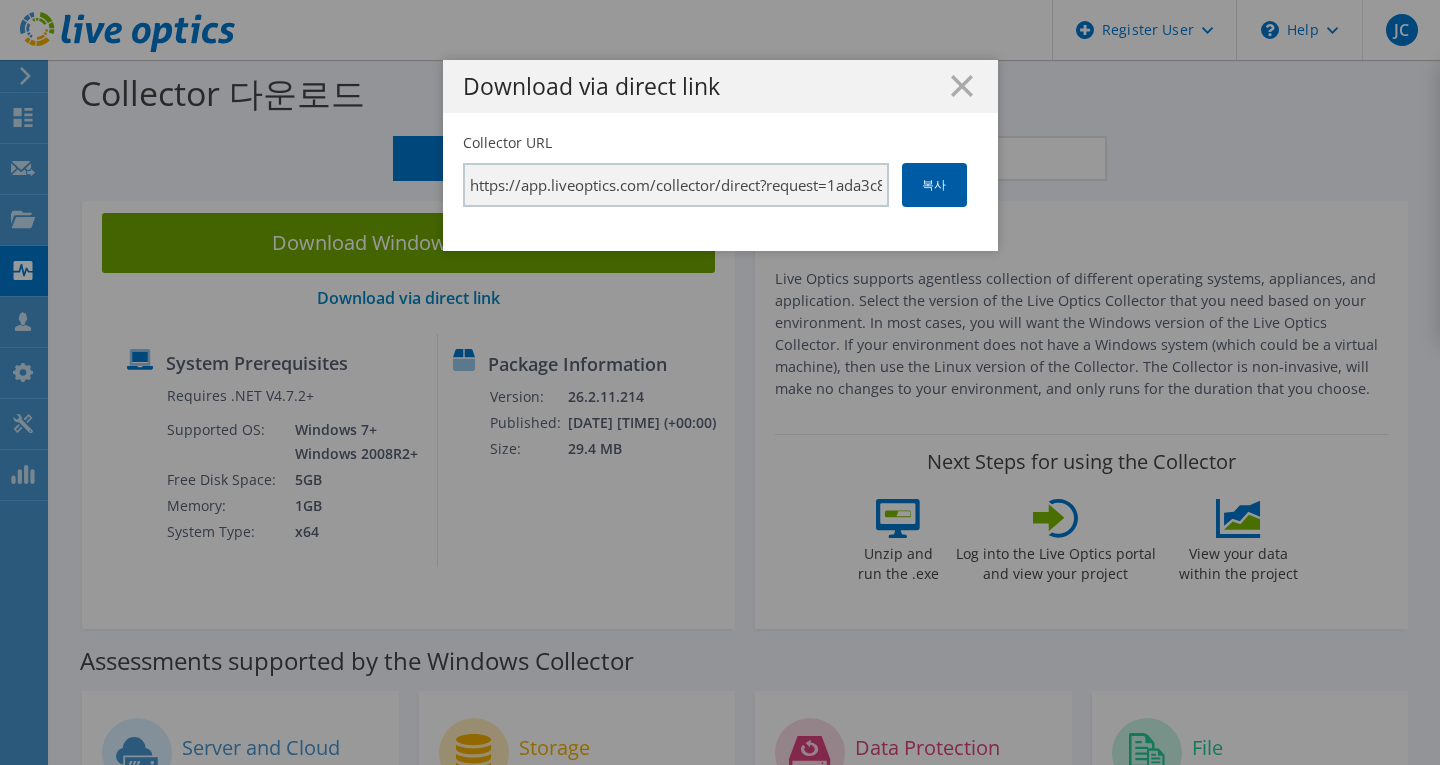 click on "복사" at bounding box center [934, 185] 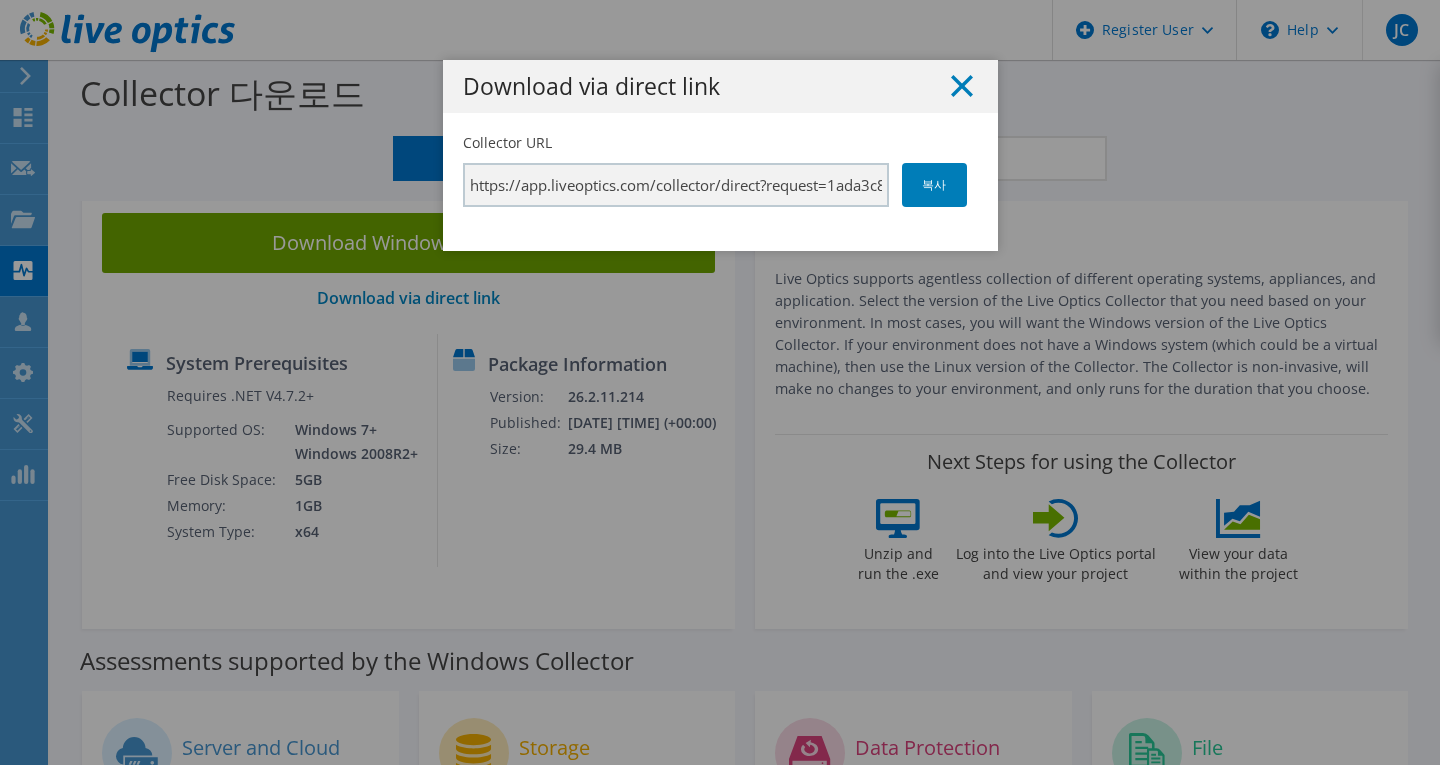 click 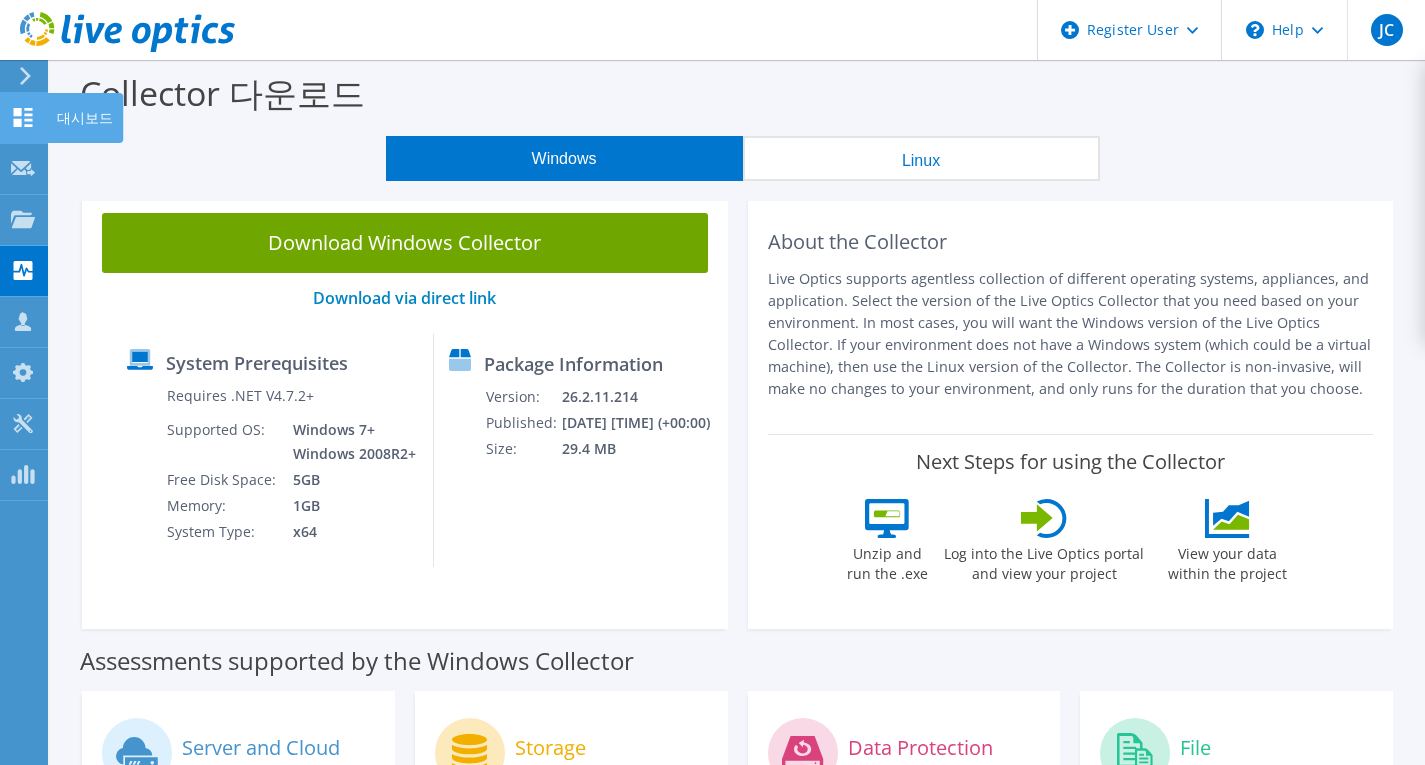 click on "대시보드" at bounding box center [-66, 118] 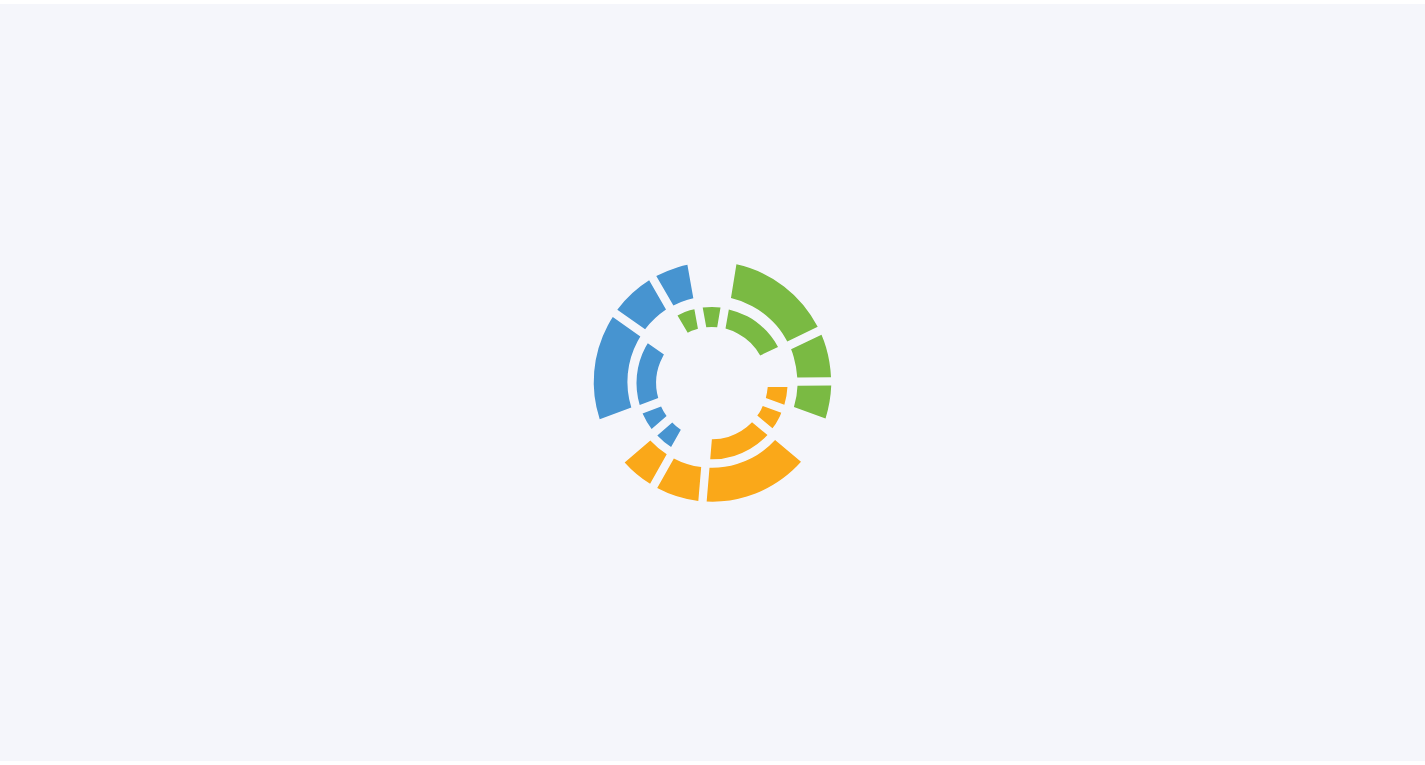 scroll, scrollTop: 0, scrollLeft: 0, axis: both 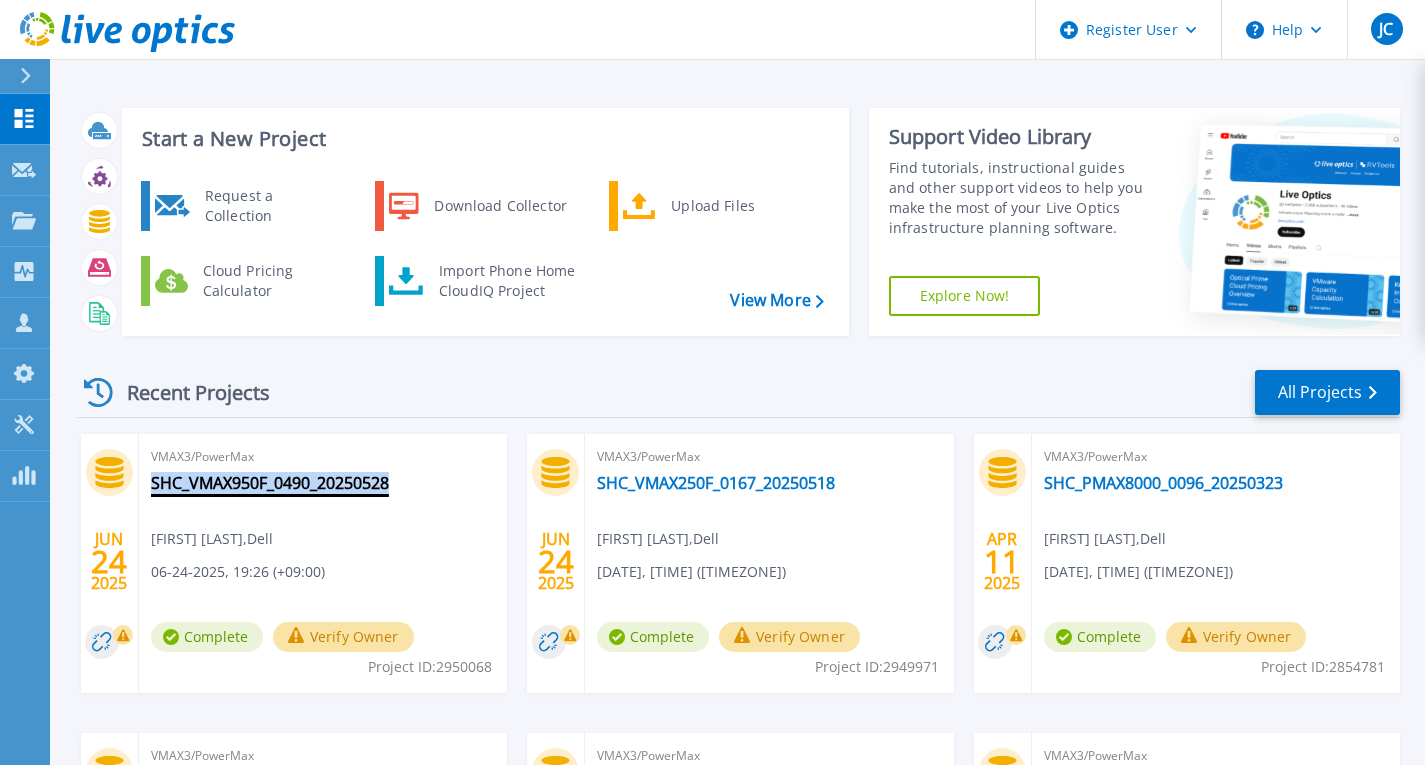 drag, startPoint x: 405, startPoint y: 487, endPoint x: 154, endPoint y: 491, distance: 251.03188 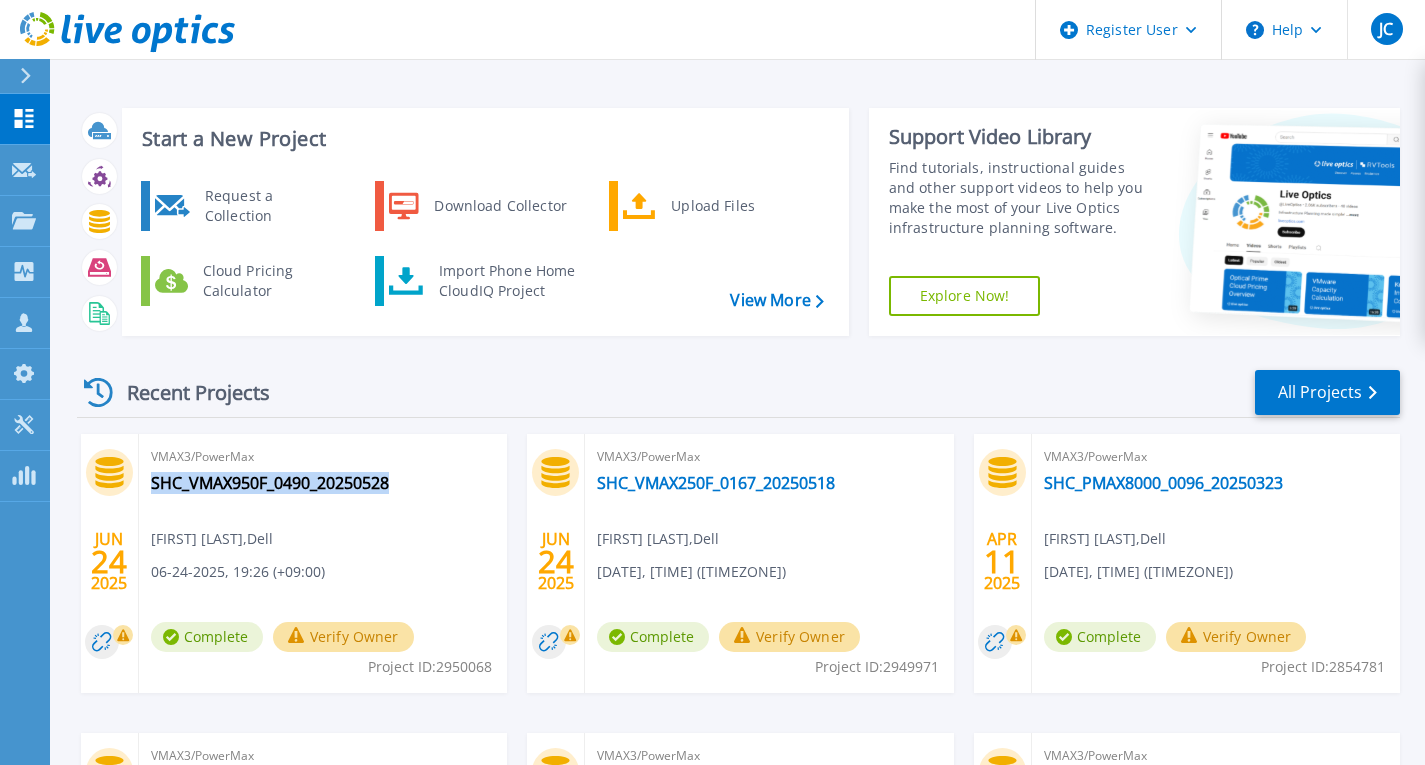 copy on "SHC_VMAX950F_0490_20250528" 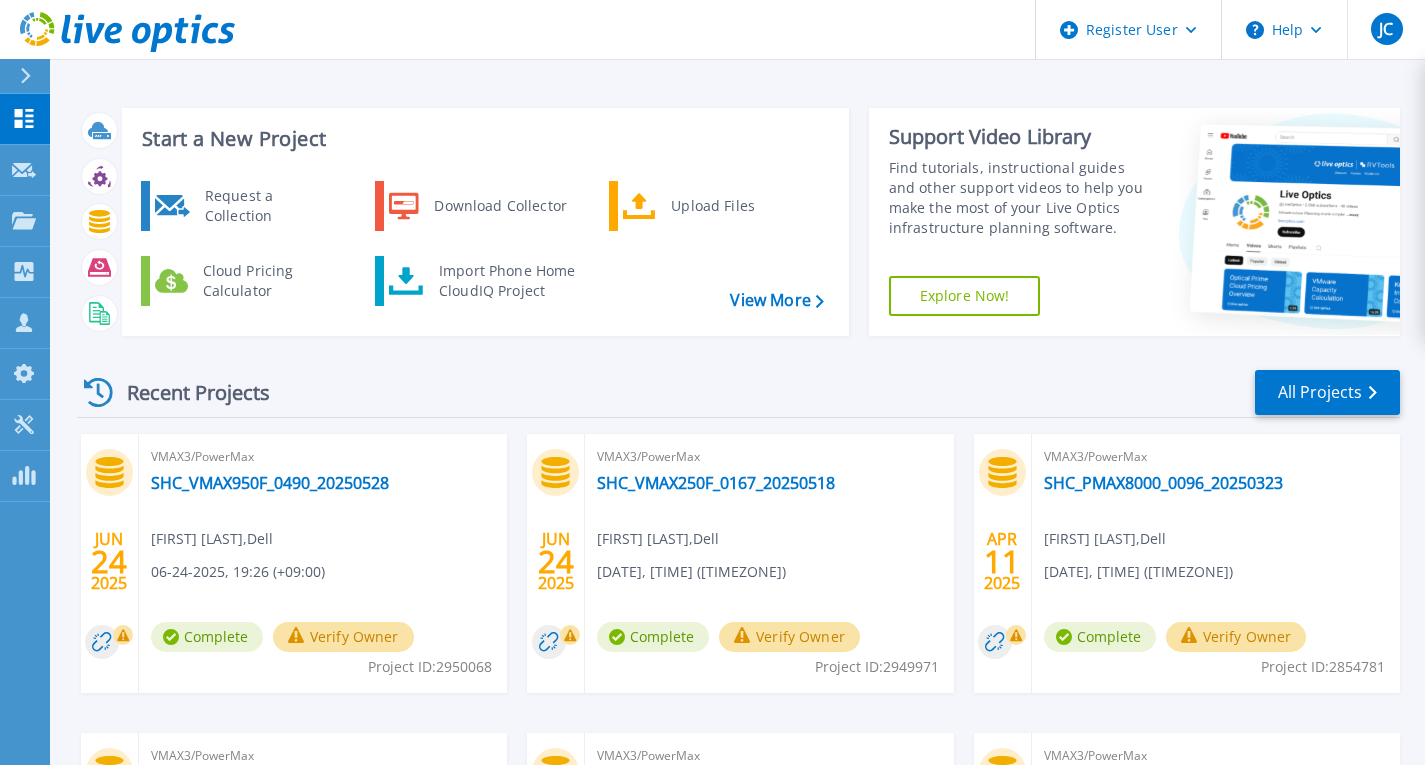 click on "Recent Projects All Projects" at bounding box center (738, 393) 